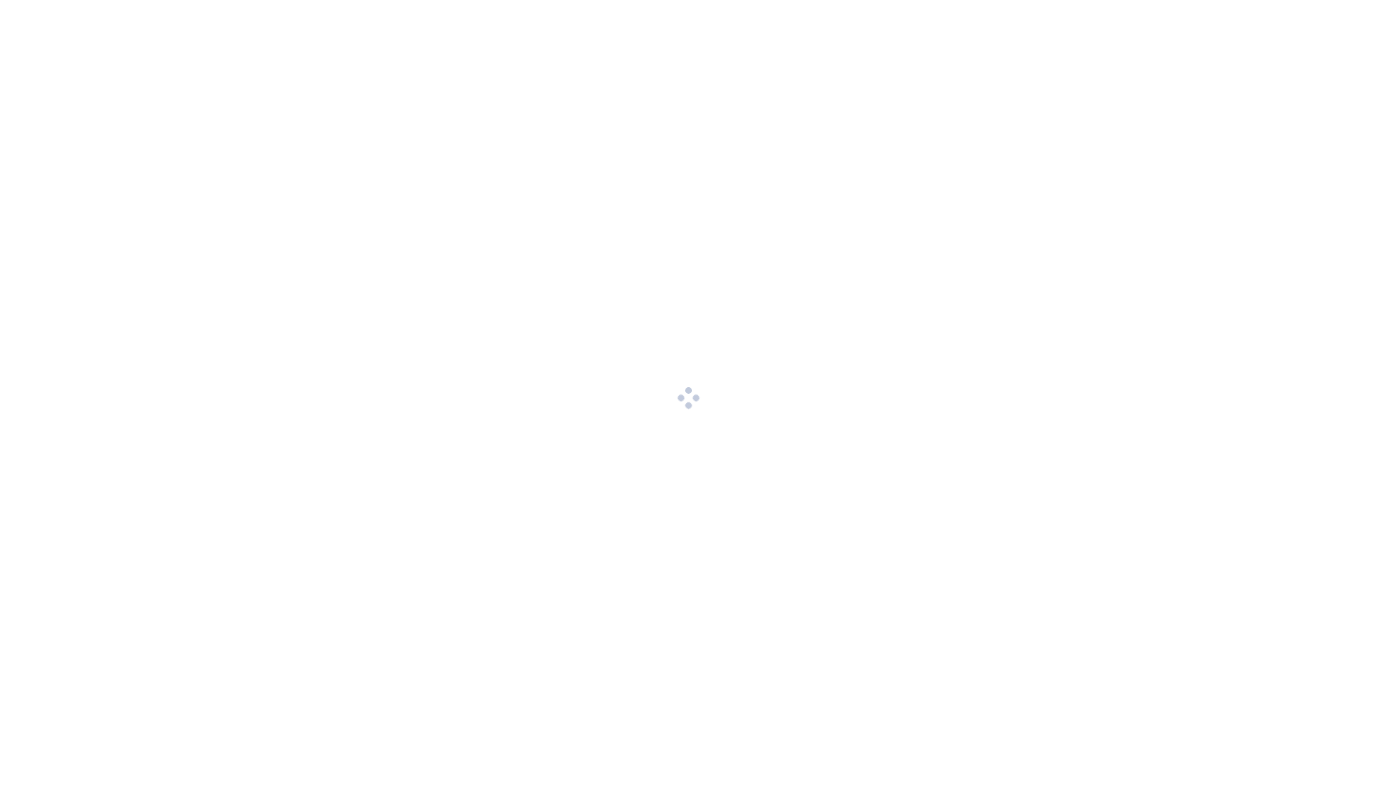 scroll, scrollTop: 0, scrollLeft: 0, axis: both 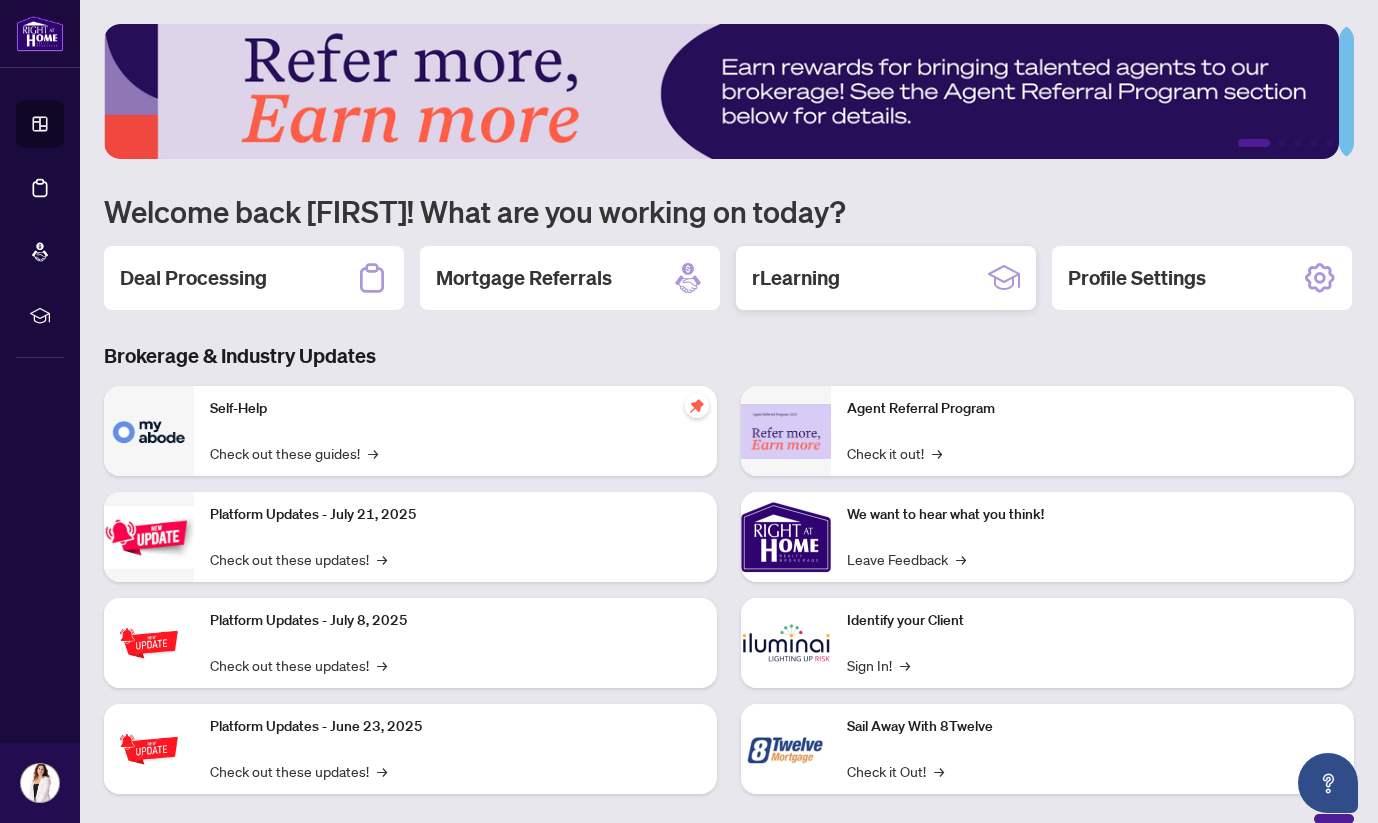click on "rLearning" at bounding box center [796, 278] 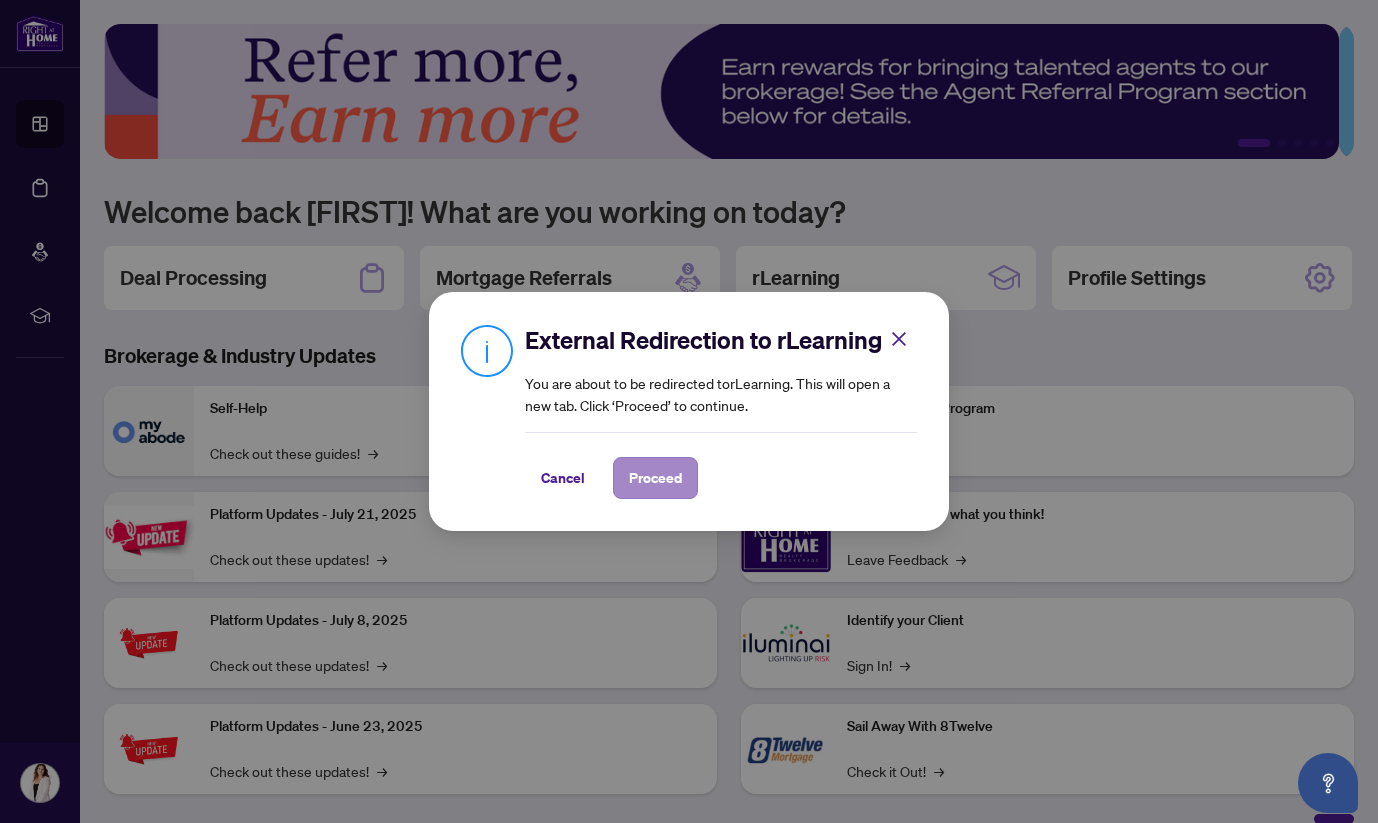 click on "Proceed" at bounding box center [655, 478] 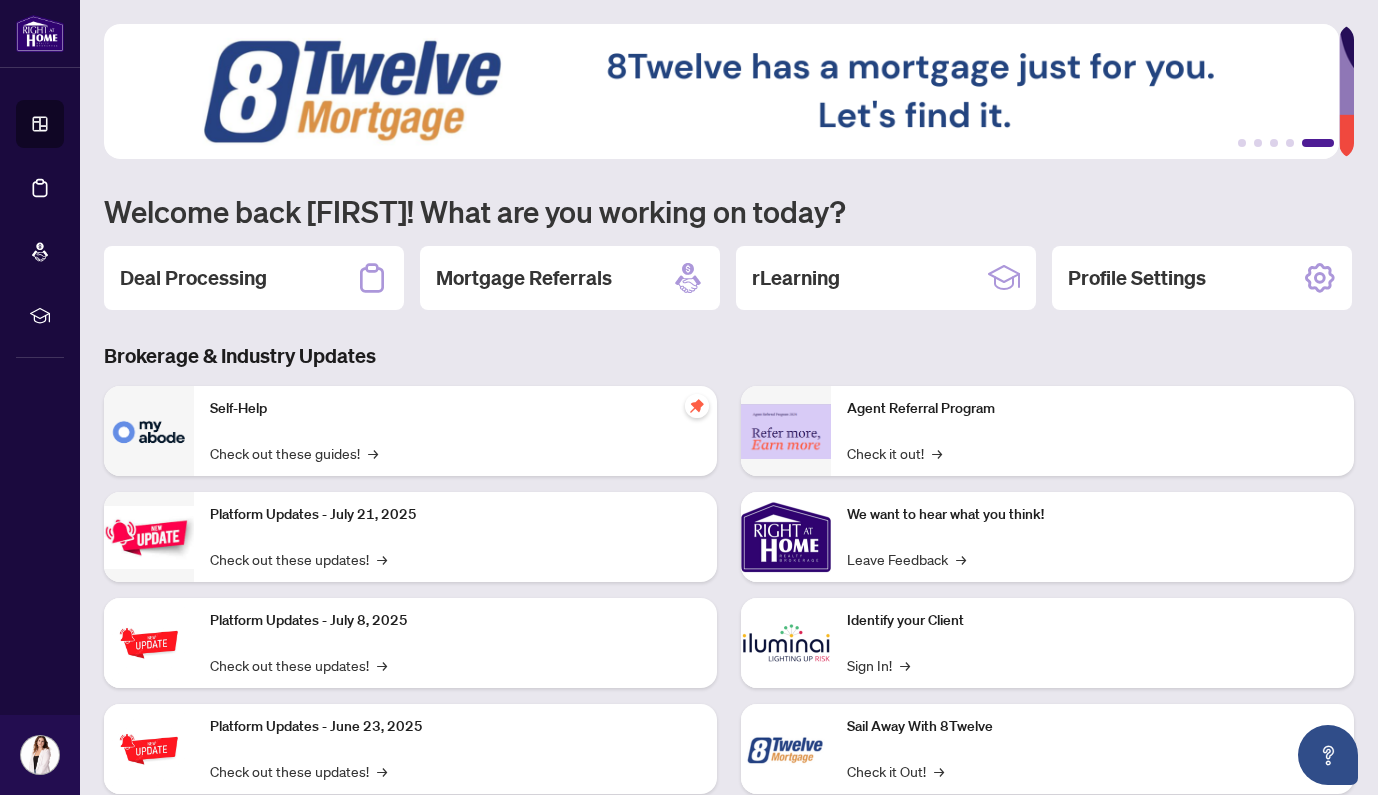 scroll, scrollTop: -1, scrollLeft: 0, axis: vertical 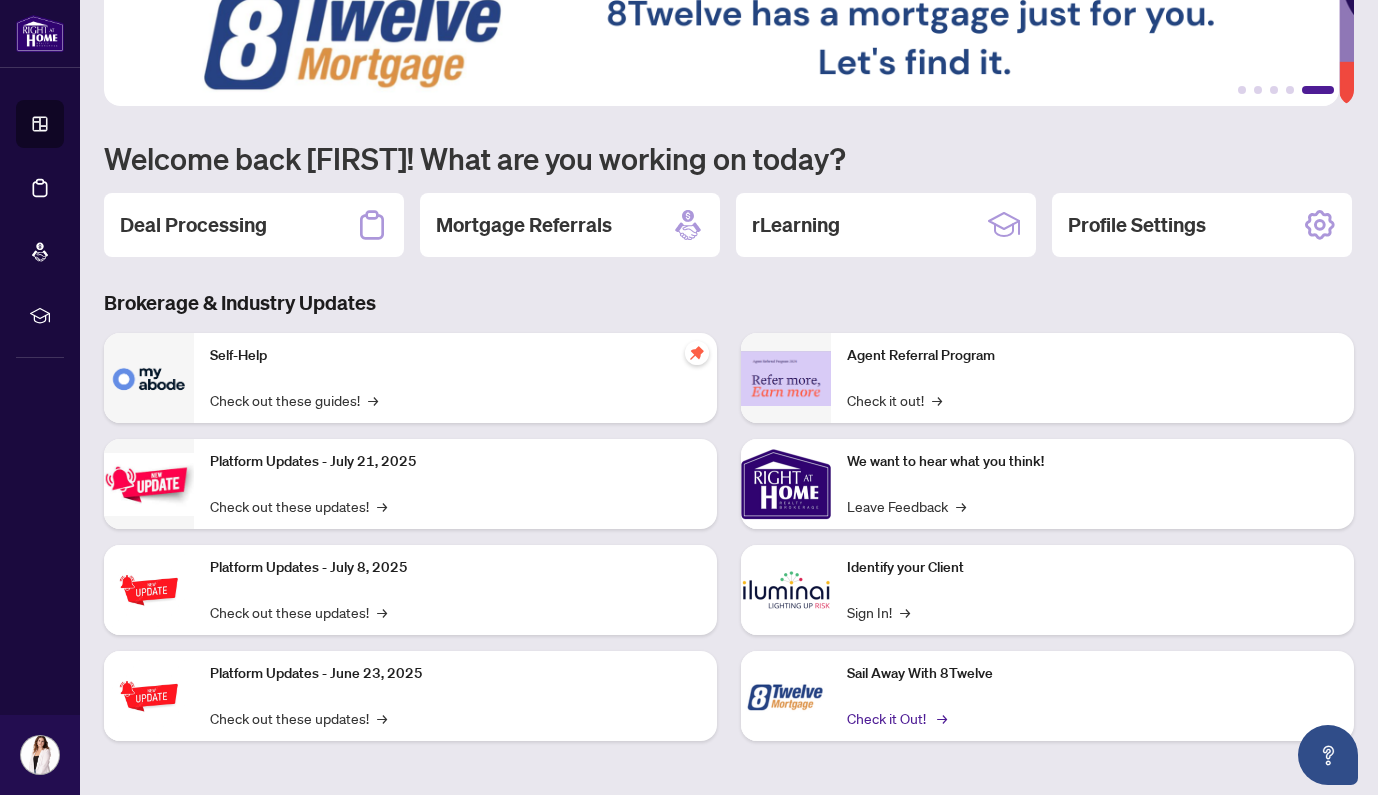 click on "Check it Out! →" at bounding box center [895, 718] 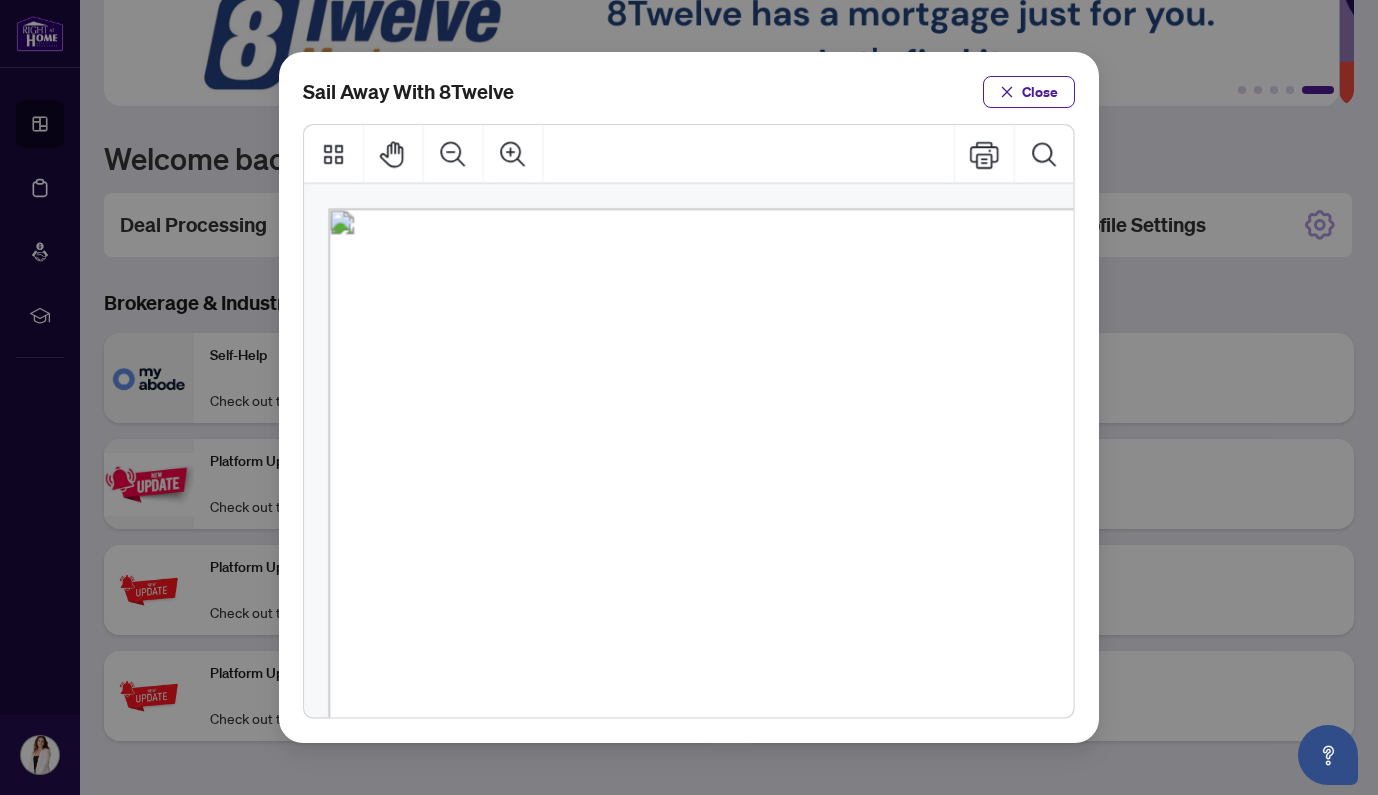 click on "Sail Away With 8Twelve    Close" at bounding box center [689, 397] 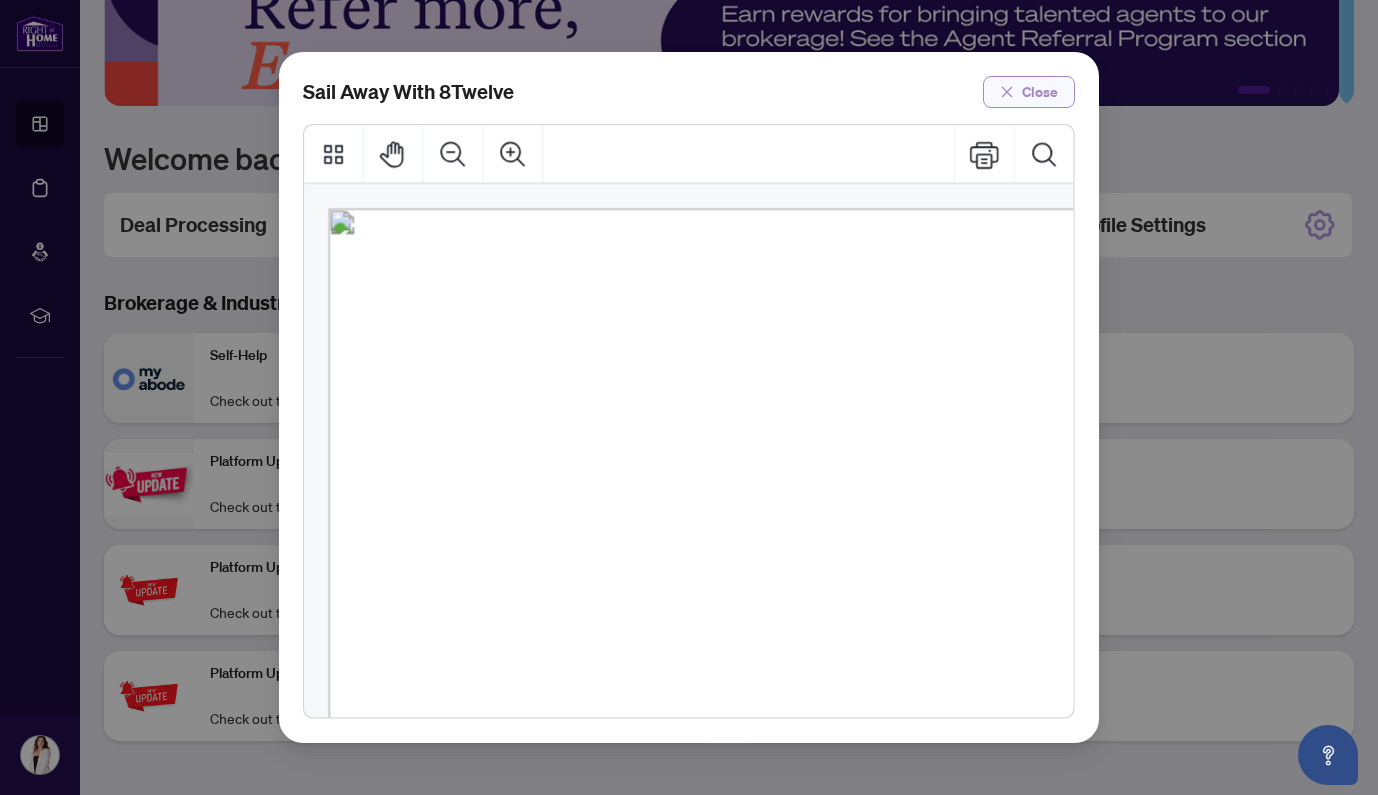 click 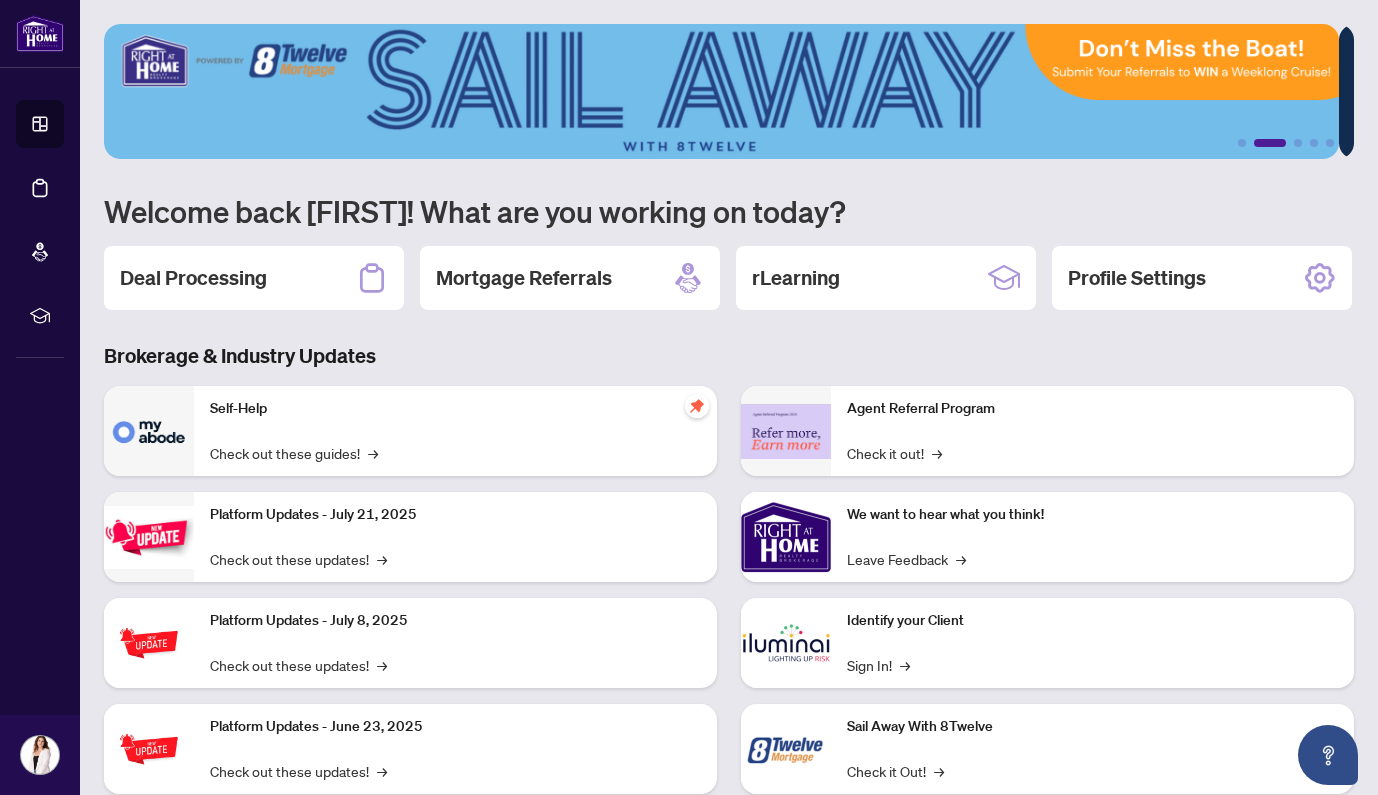 scroll, scrollTop: 0, scrollLeft: 0, axis: both 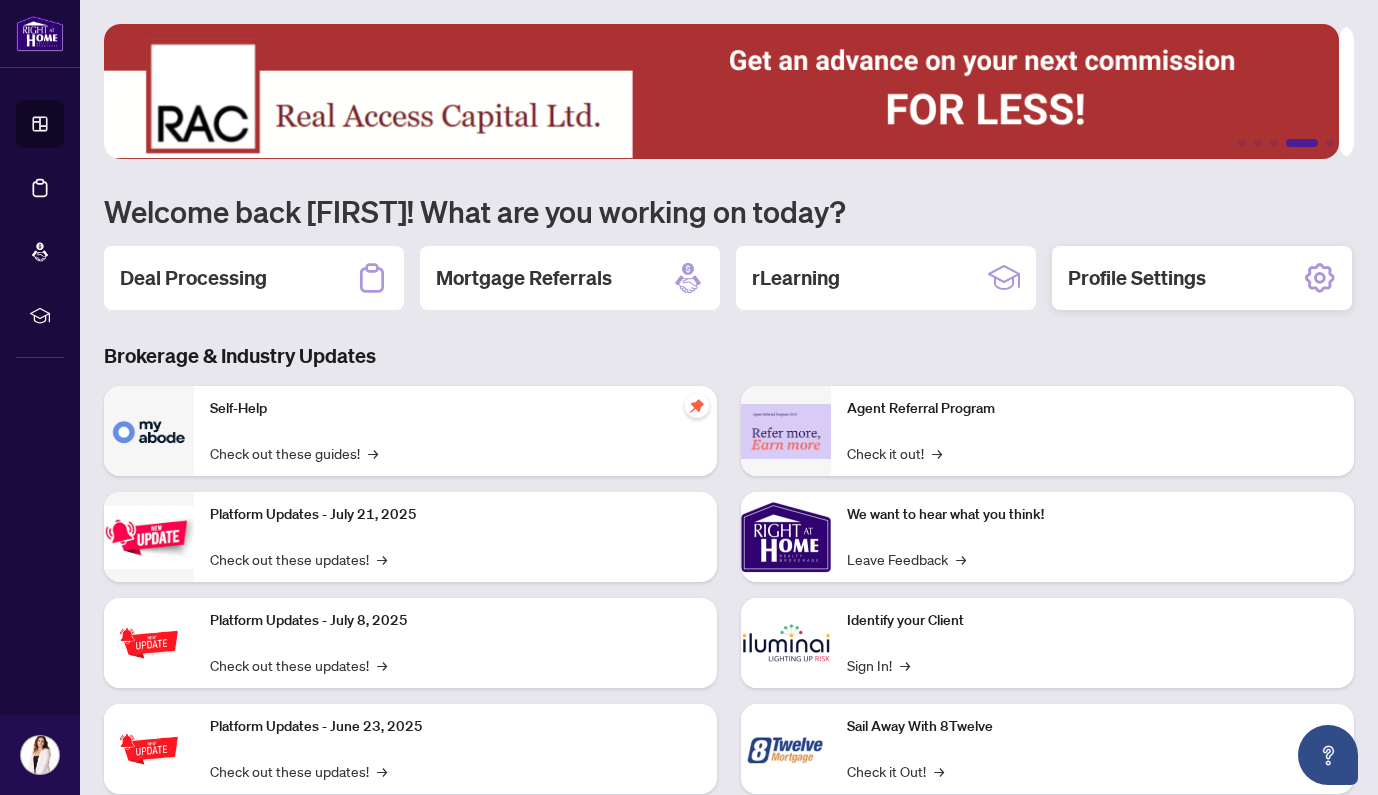 click on "Profile Settings" at bounding box center (1202, 278) 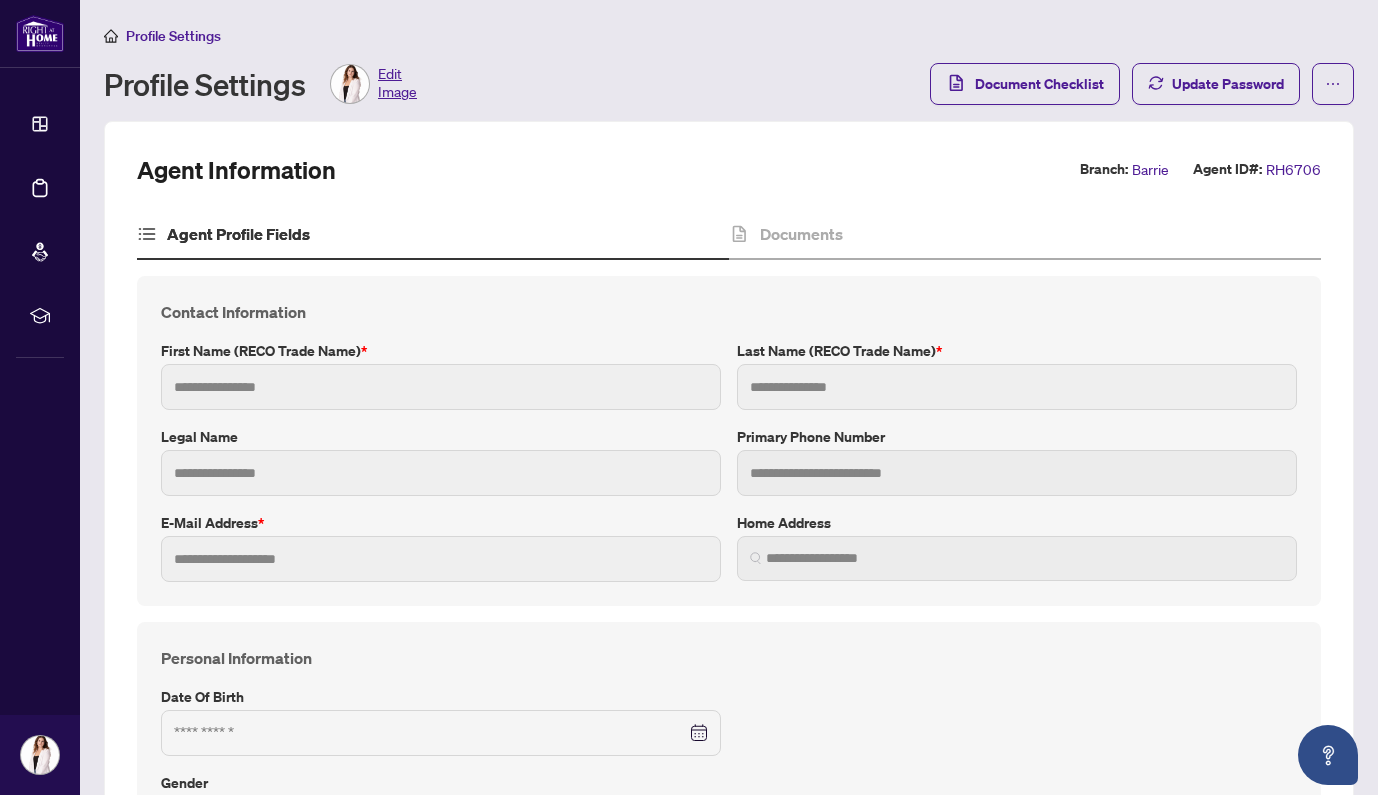 type on "**********" 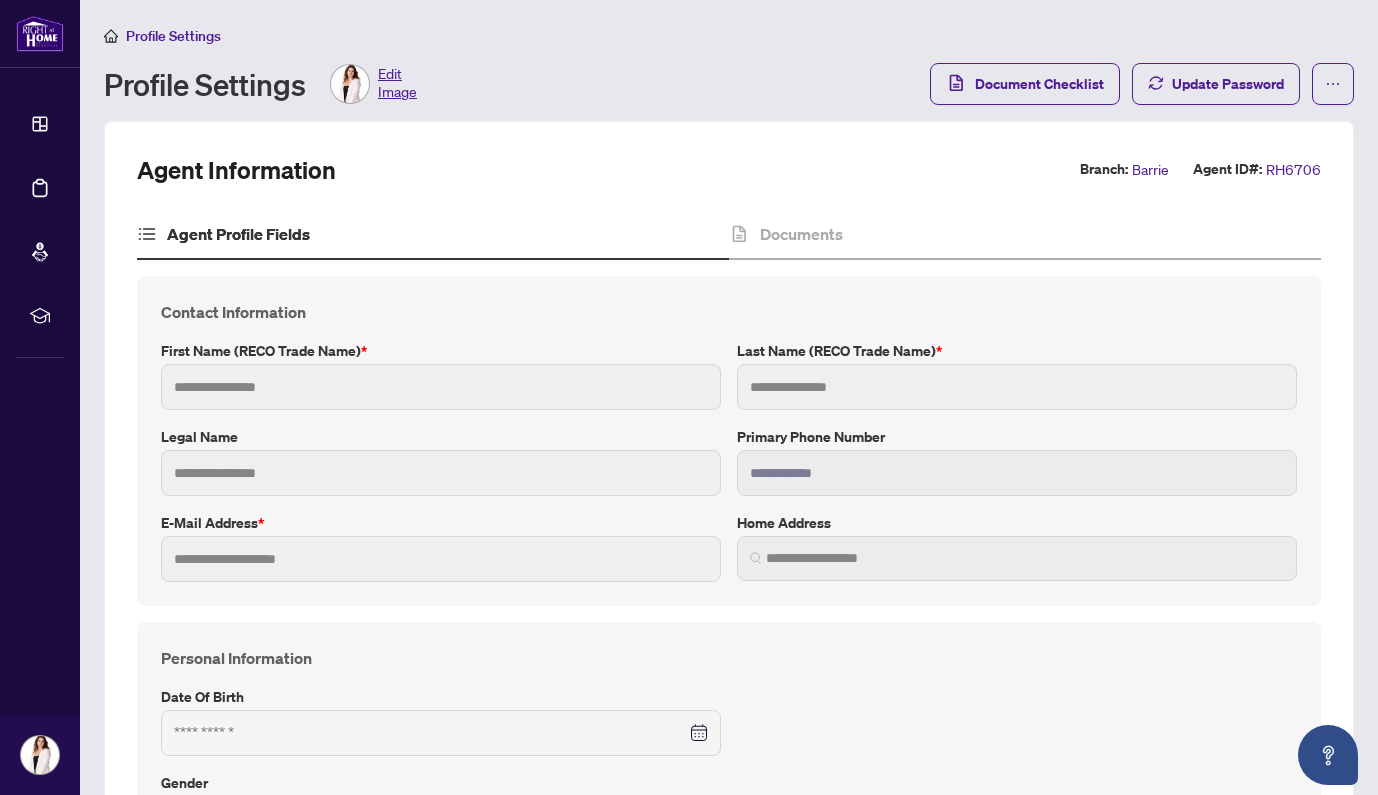 type on "*****" 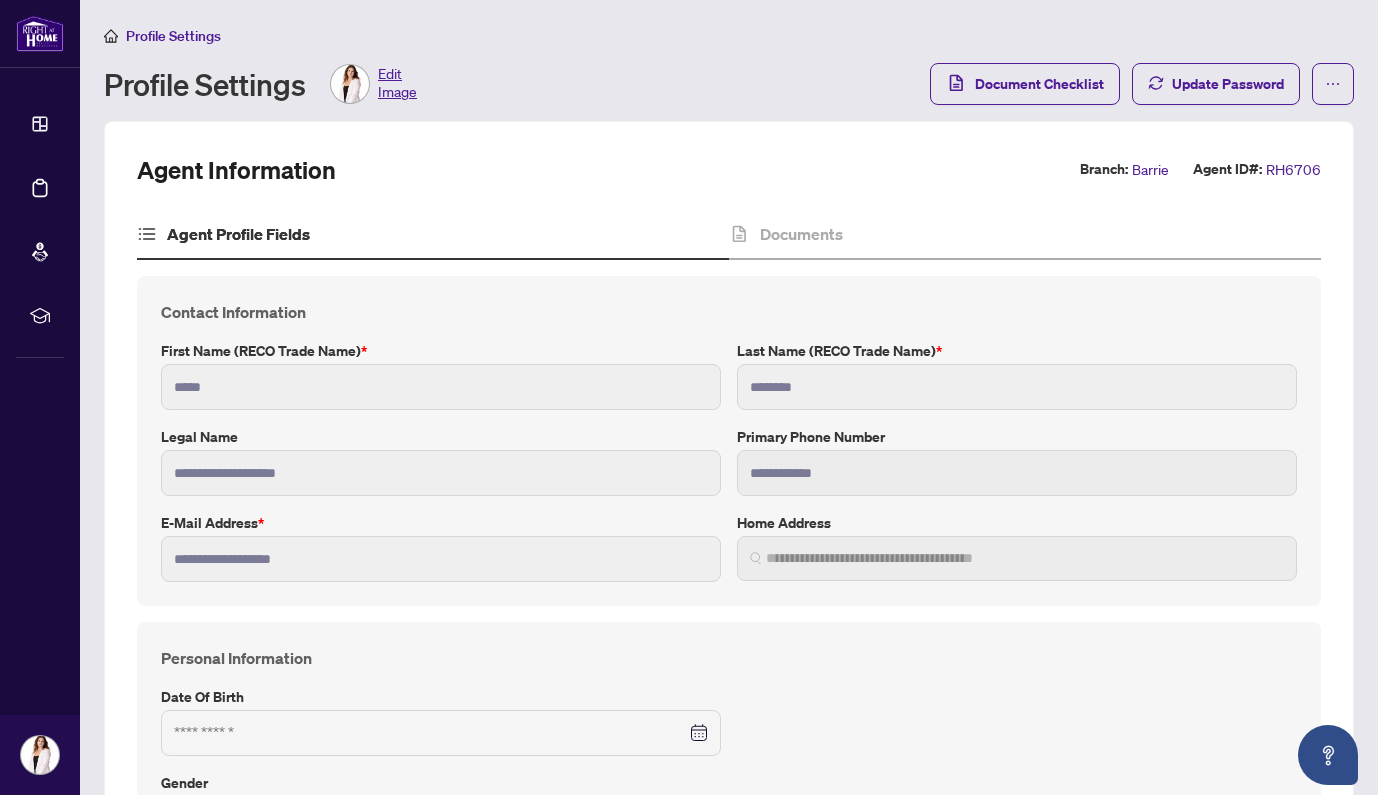 type on "**********" 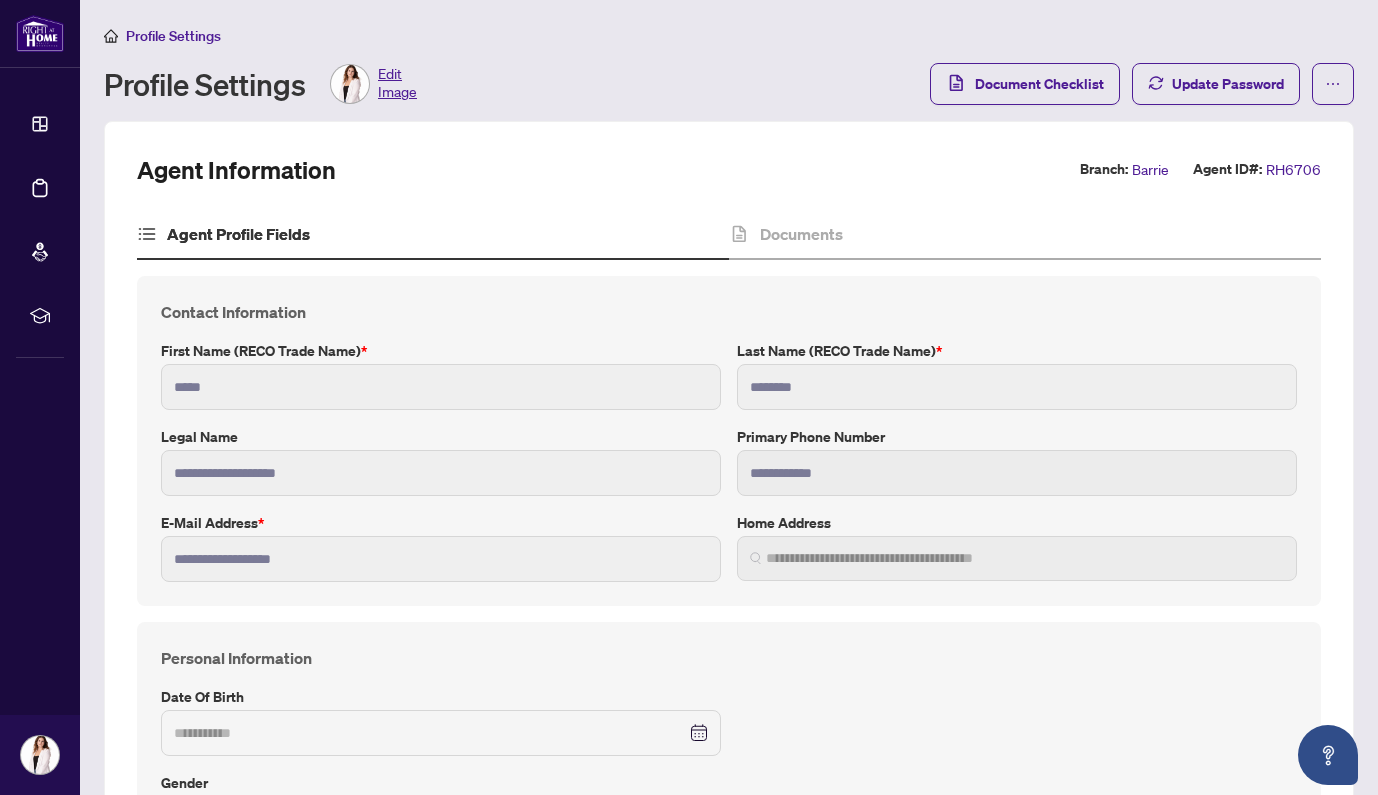 scroll, scrollTop: 0, scrollLeft: 0, axis: both 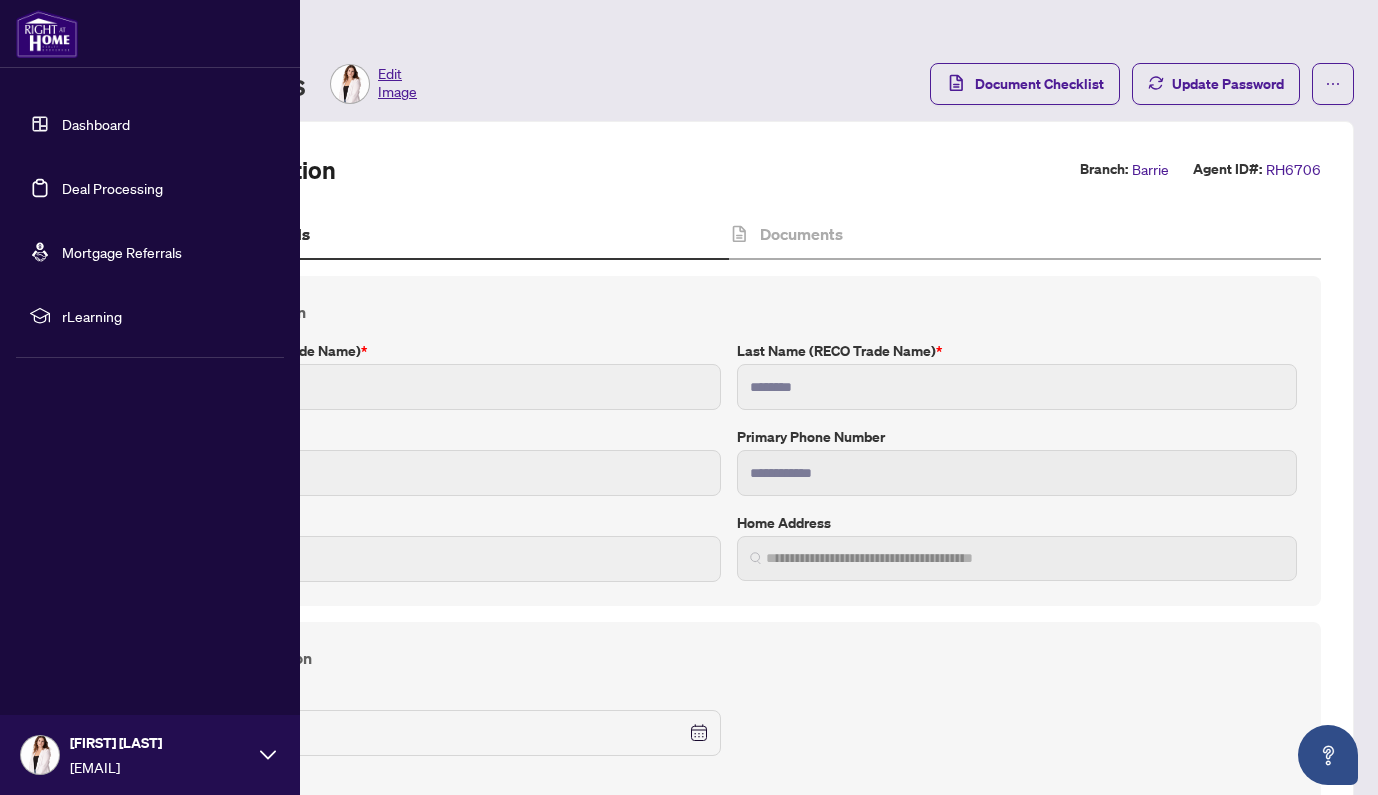 click on "Dashboard" at bounding box center [96, 124] 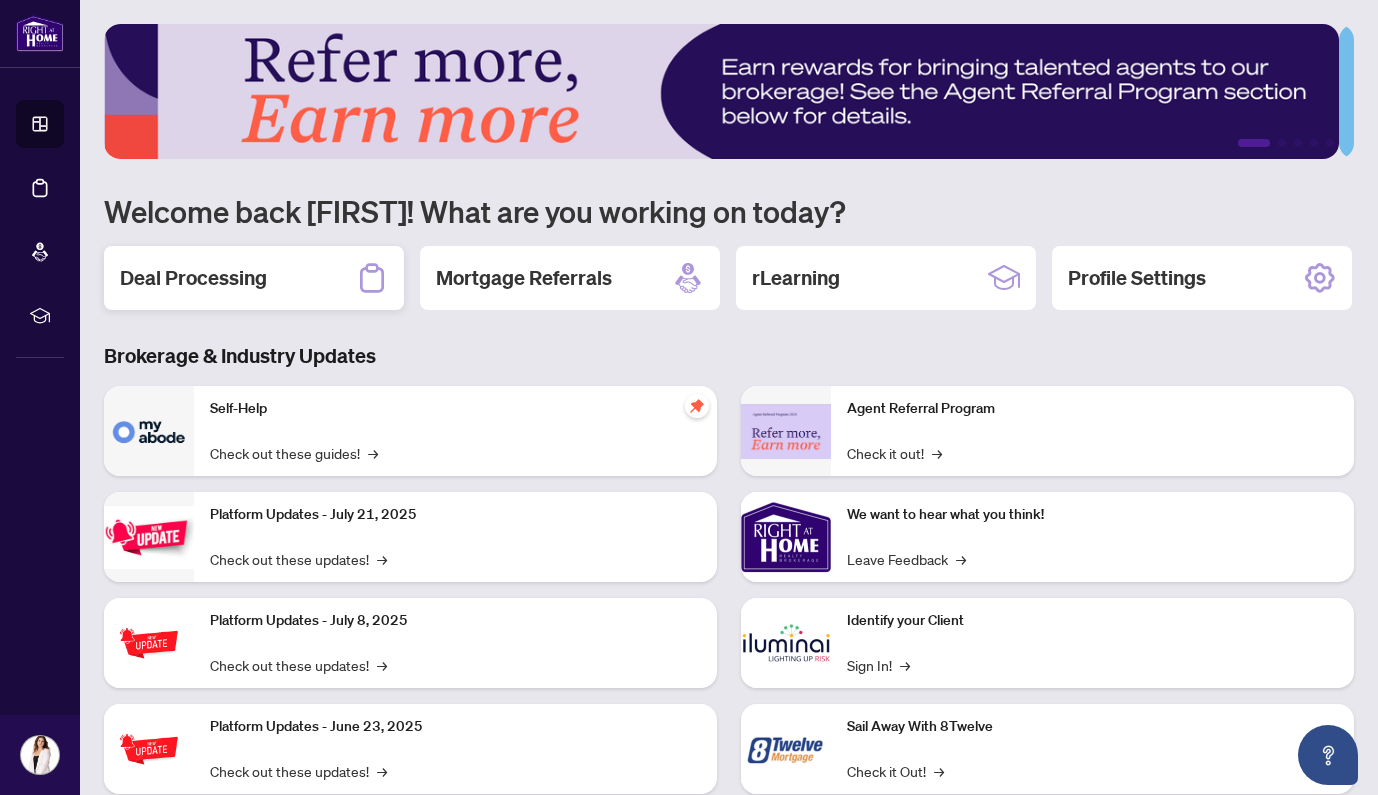click on "Deal Processing" at bounding box center (193, 278) 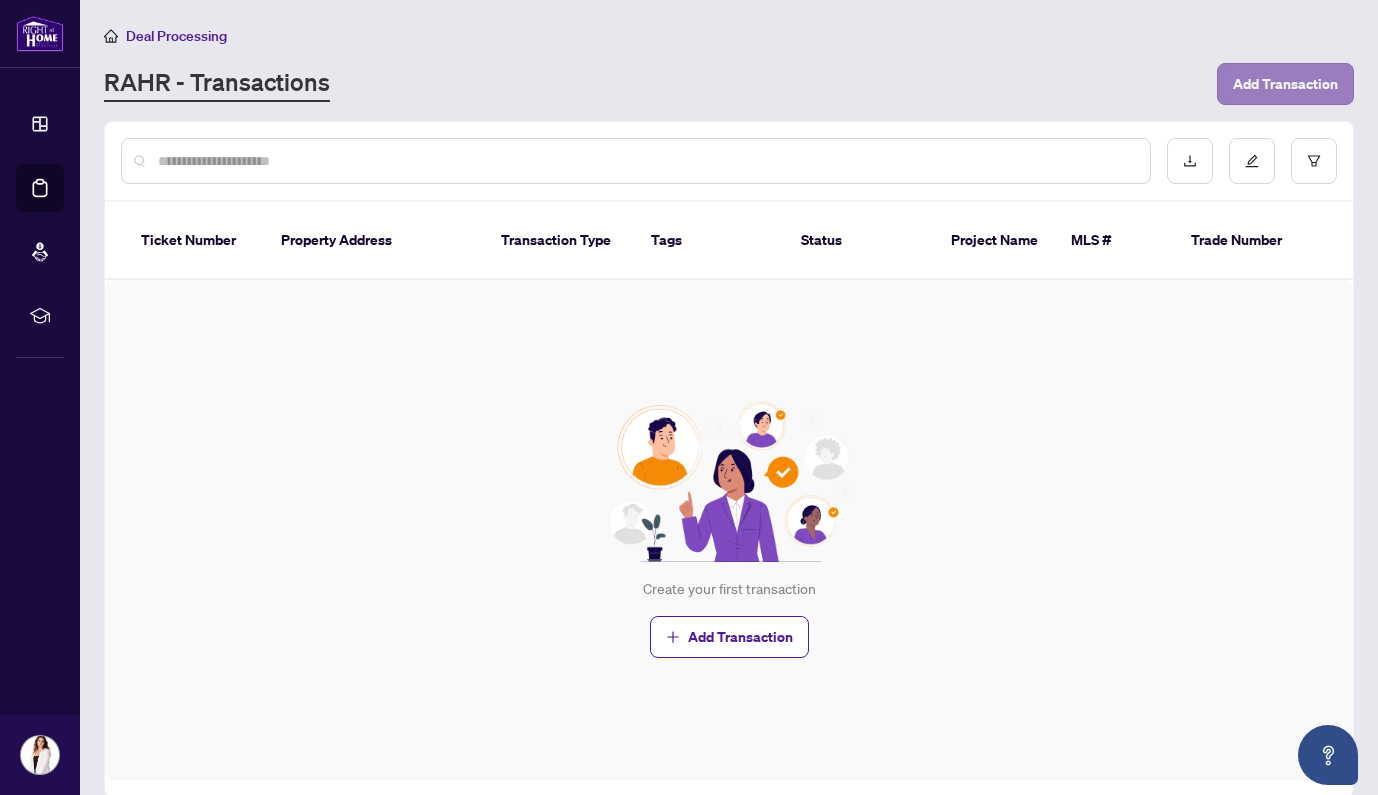 click on "Add Transaction" at bounding box center (1285, 84) 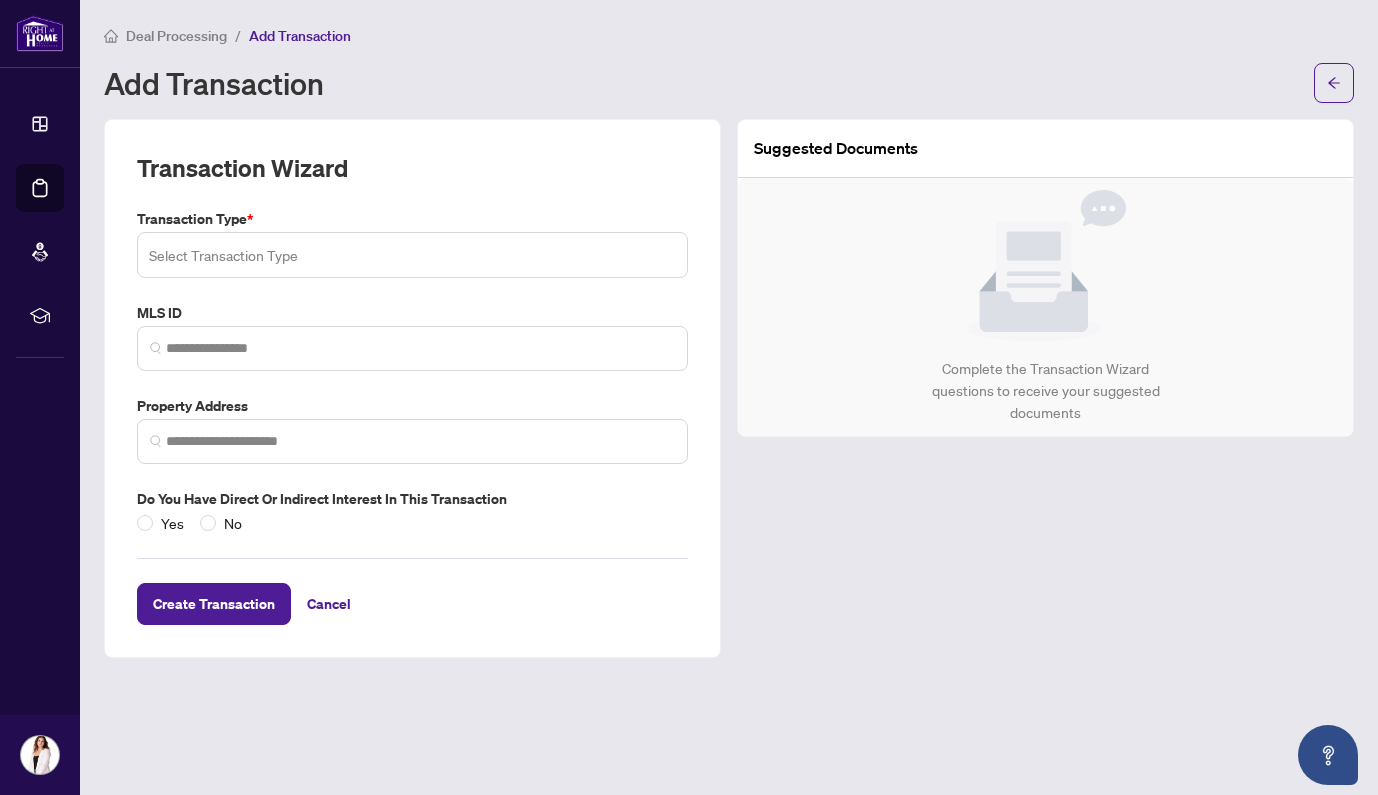 click at bounding box center (412, 255) 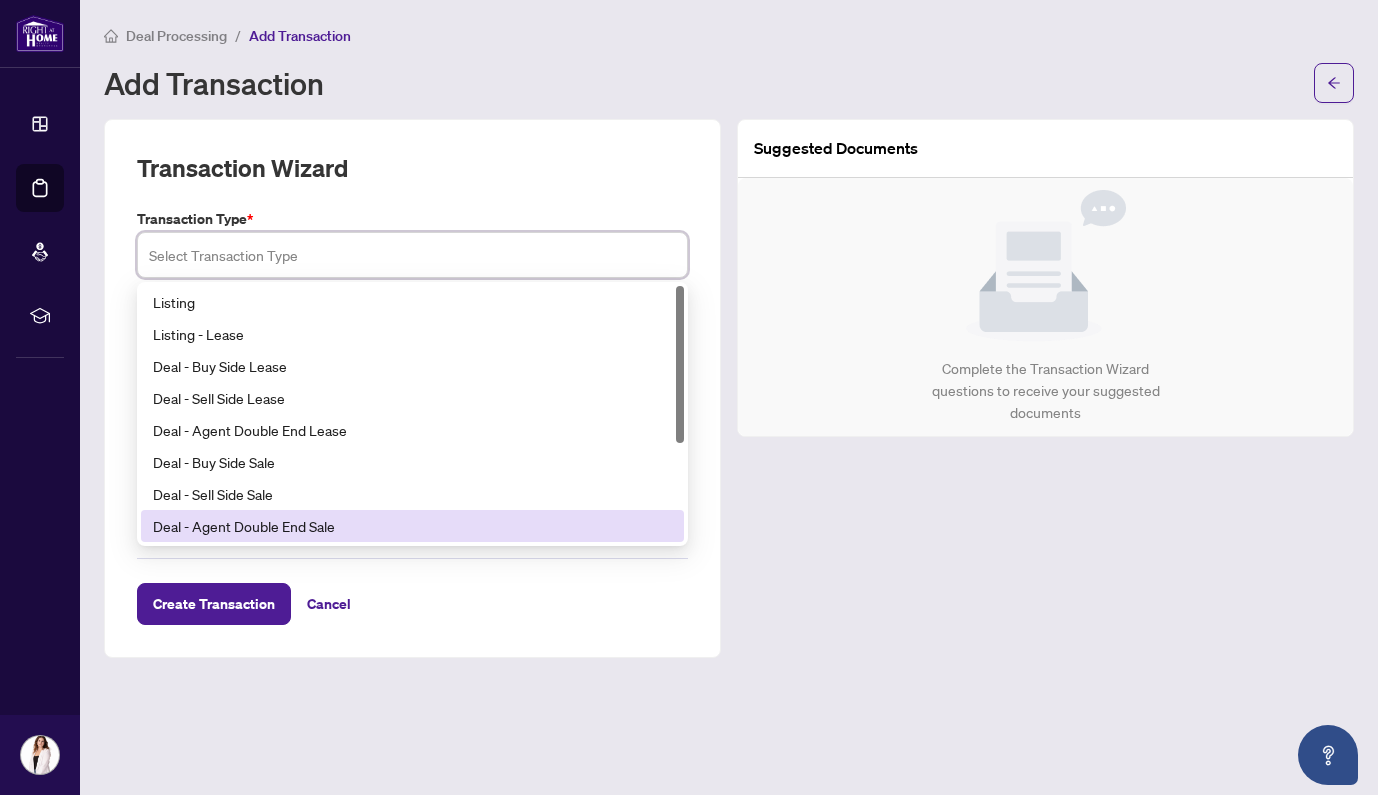scroll, scrollTop: 0, scrollLeft: 0, axis: both 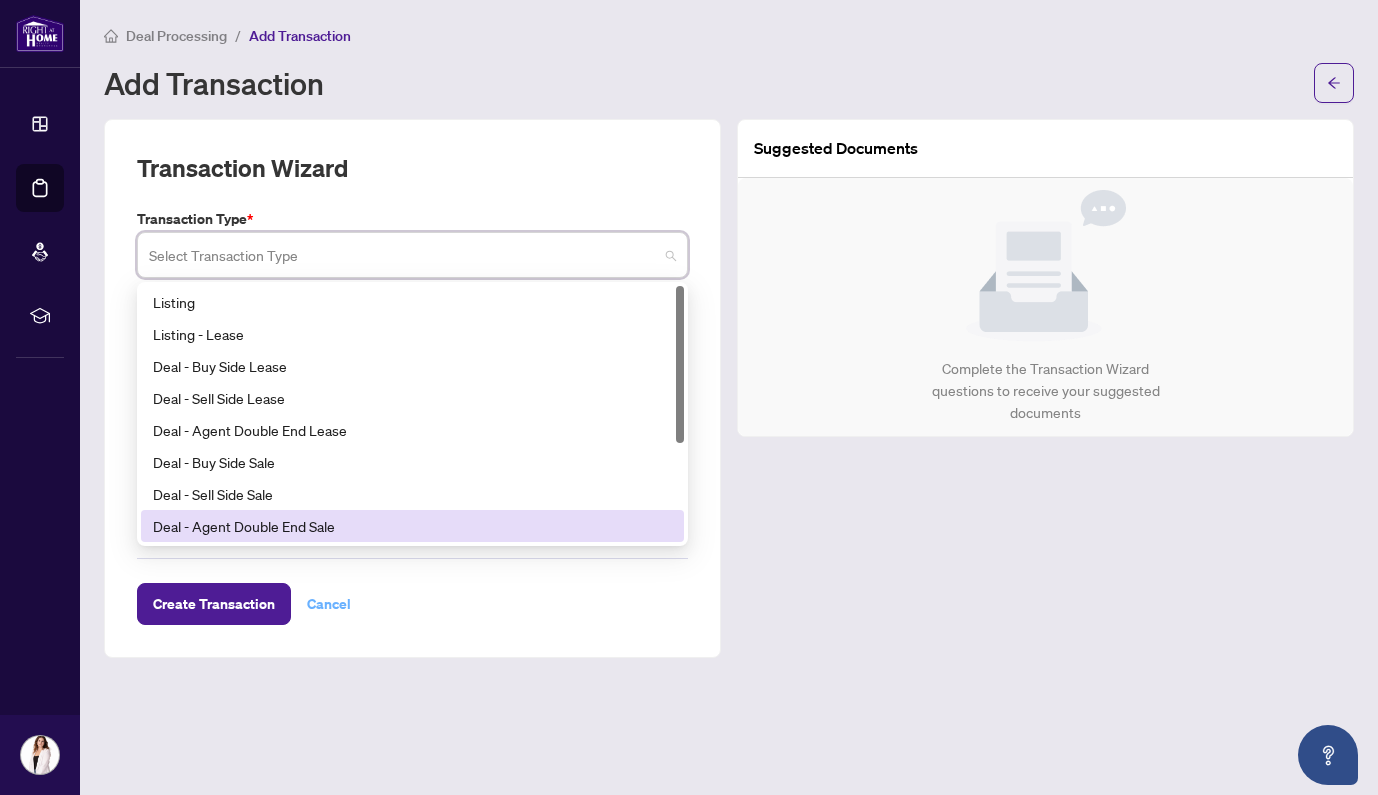 click on "Create Transaction Cancel" at bounding box center (412, 579) 